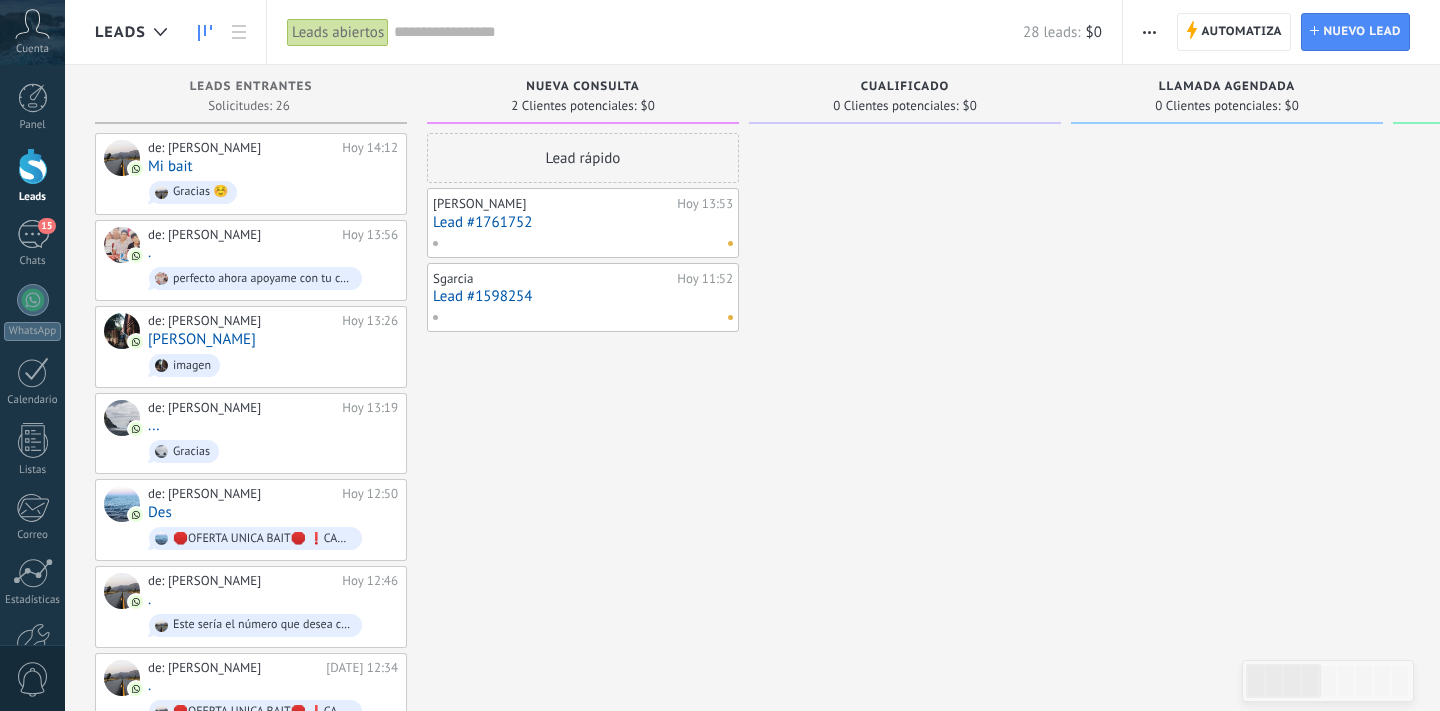 scroll, scrollTop: 0, scrollLeft: 0, axis: both 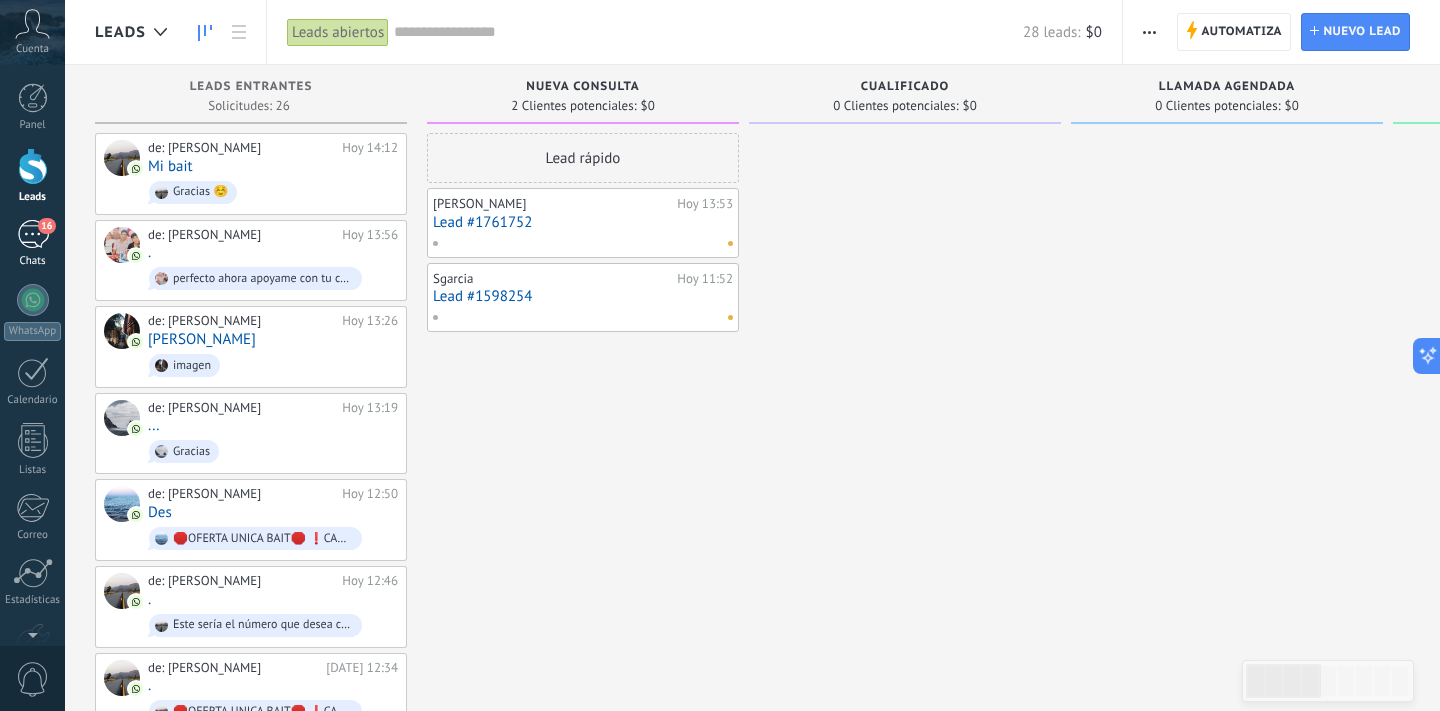 click on "16
Chats" at bounding box center (32, 244) 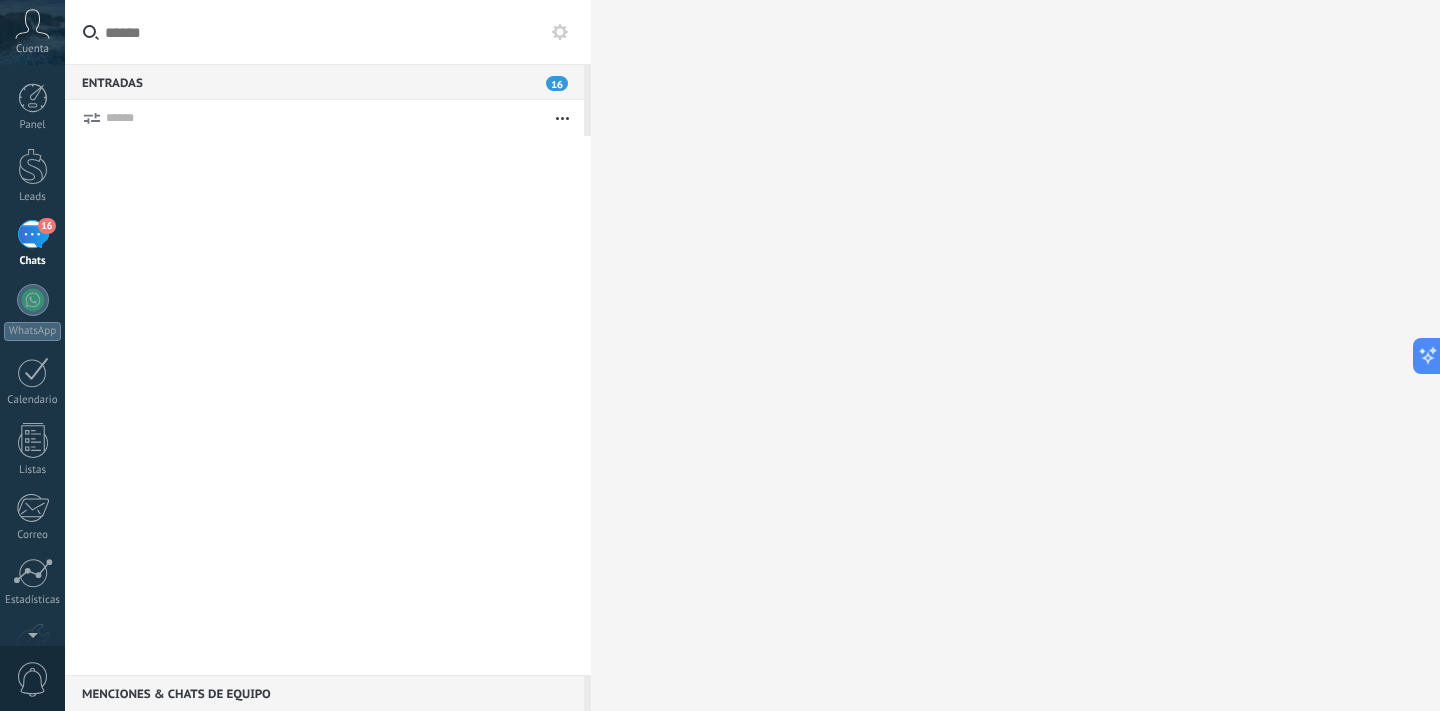 scroll, scrollTop: 168, scrollLeft: 0, axis: vertical 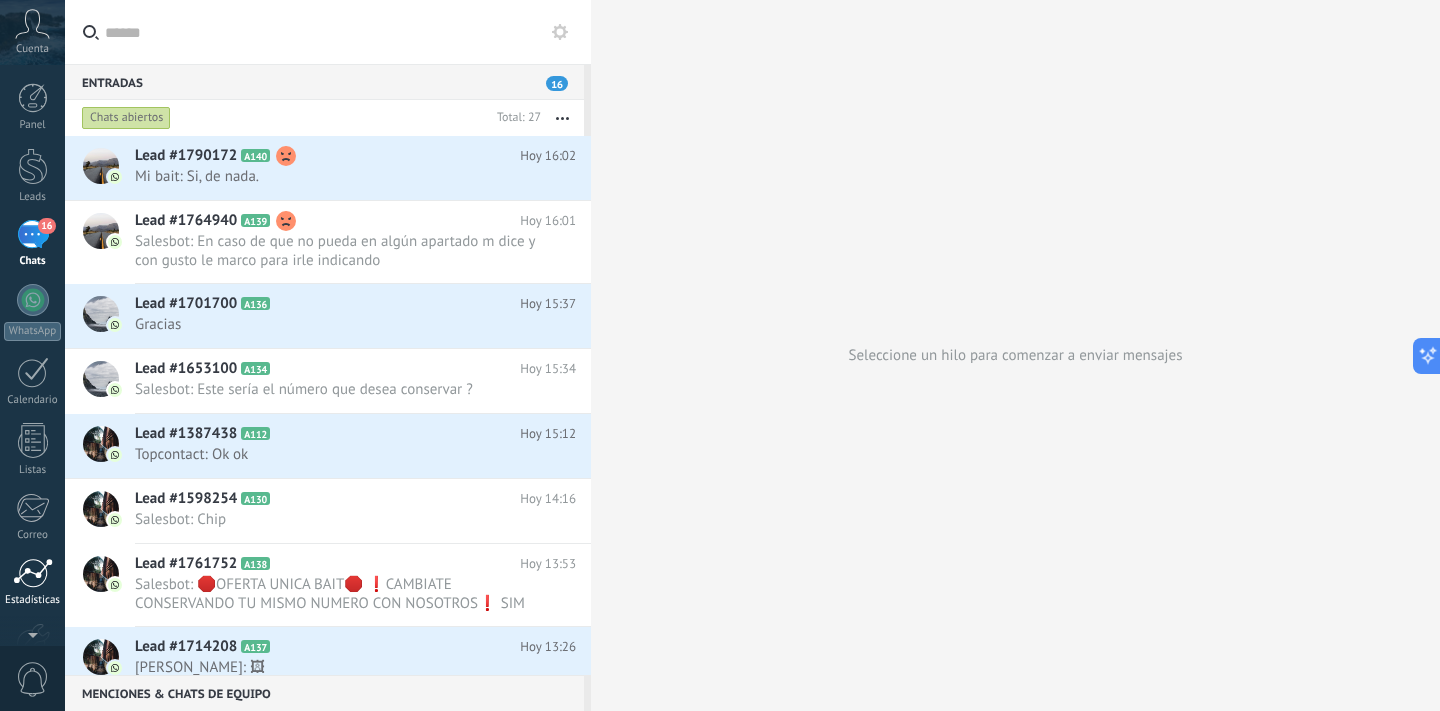 click at bounding box center [33, 573] 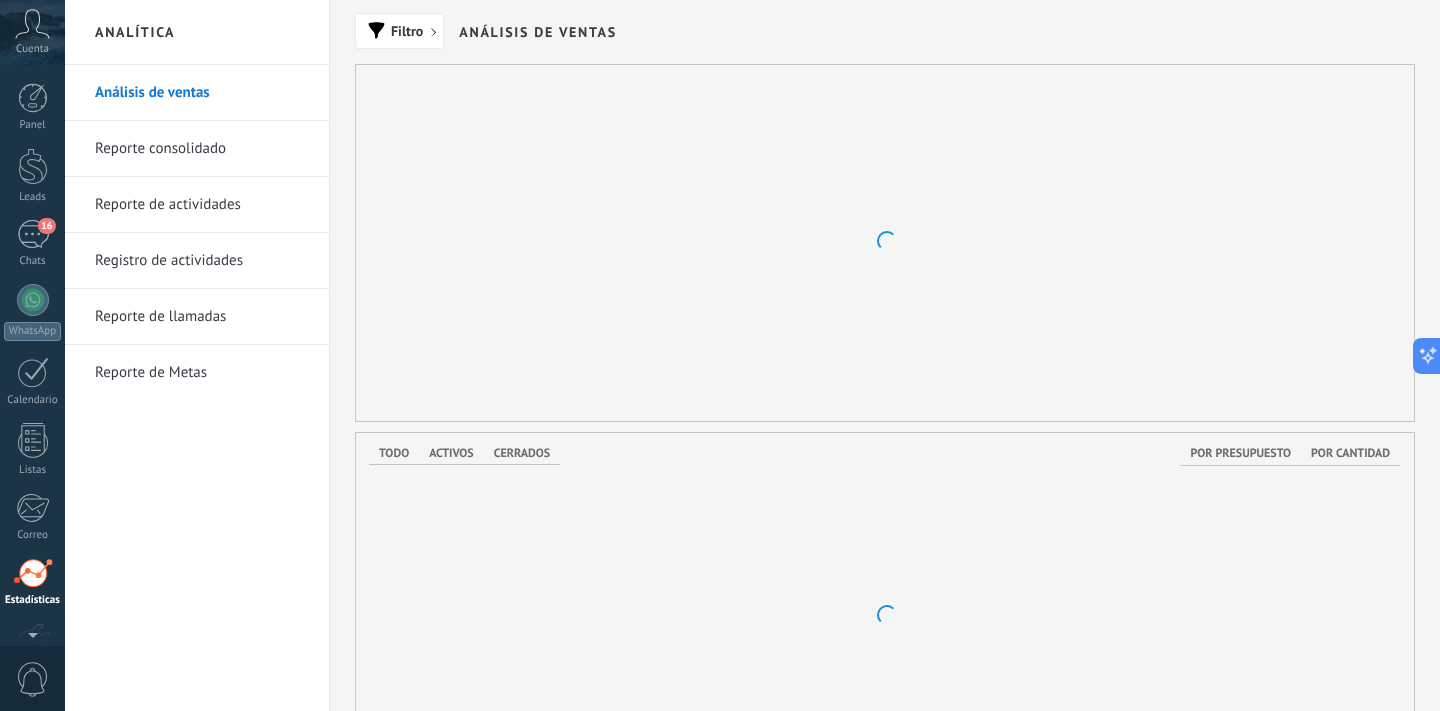 scroll, scrollTop: 168, scrollLeft: 0, axis: vertical 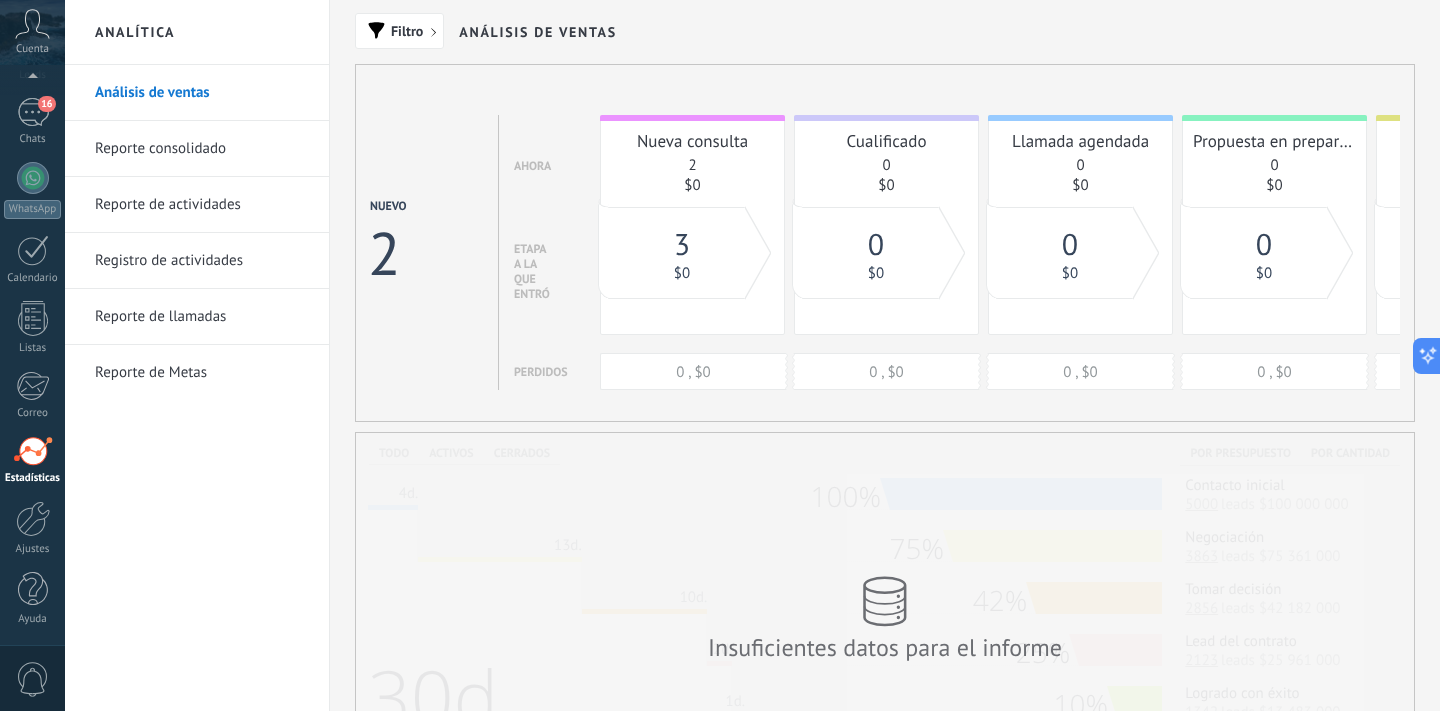click on "Reporte de actividades" at bounding box center [202, 205] 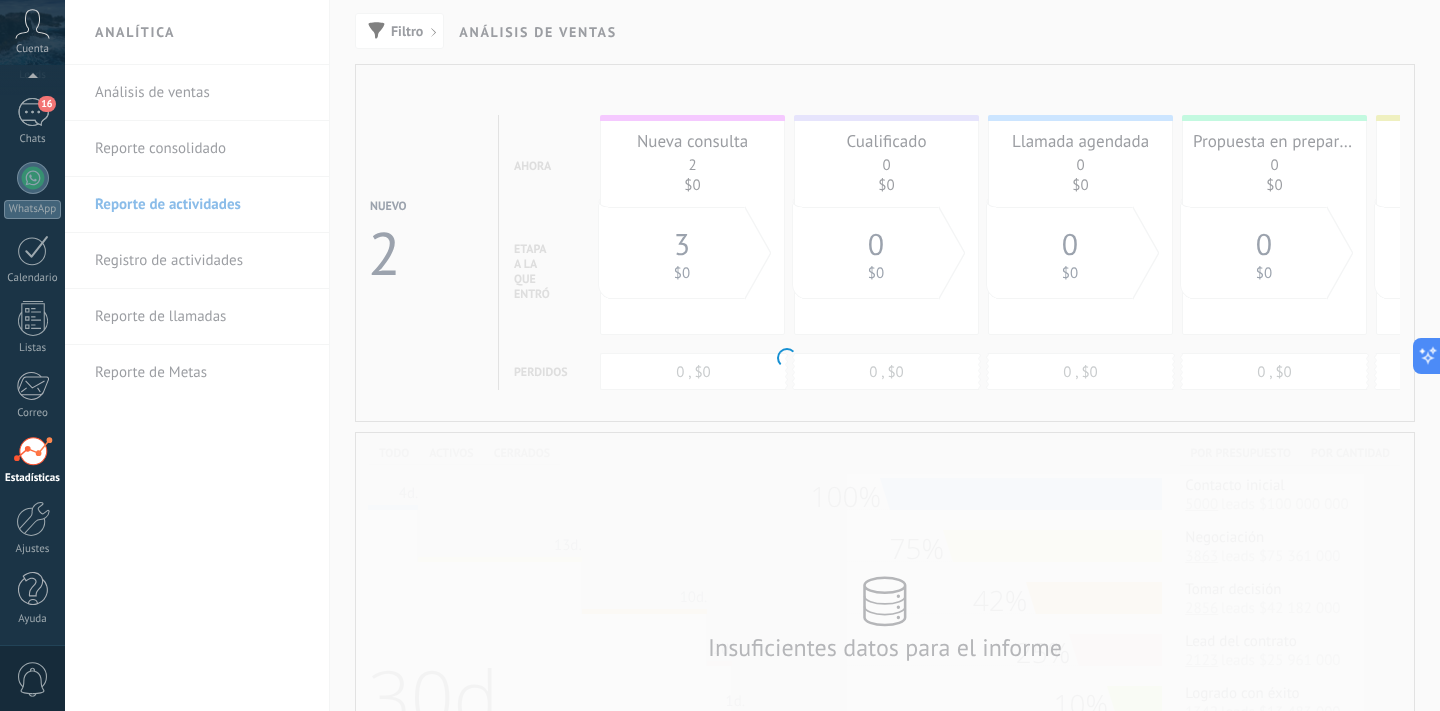scroll, scrollTop: 123, scrollLeft: 0, axis: vertical 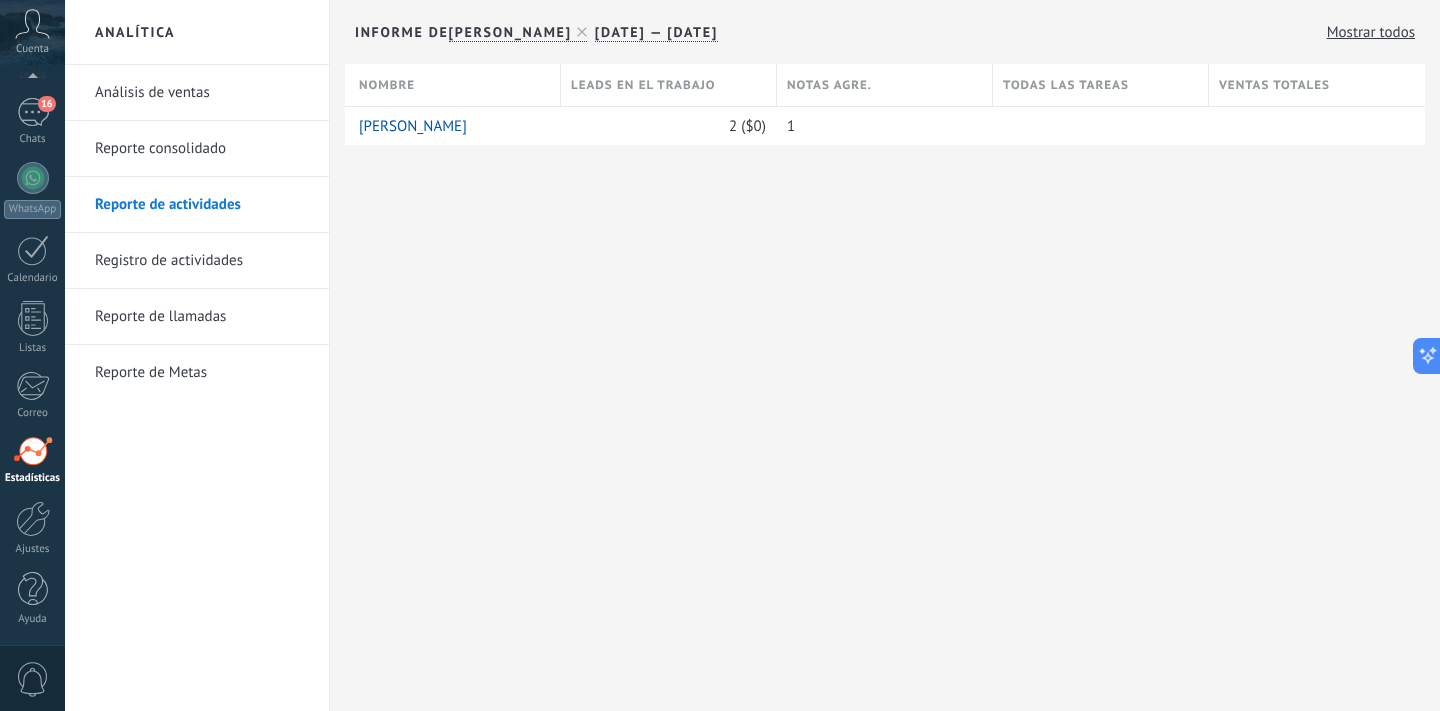 click on "Registro de actividades" at bounding box center [202, 261] 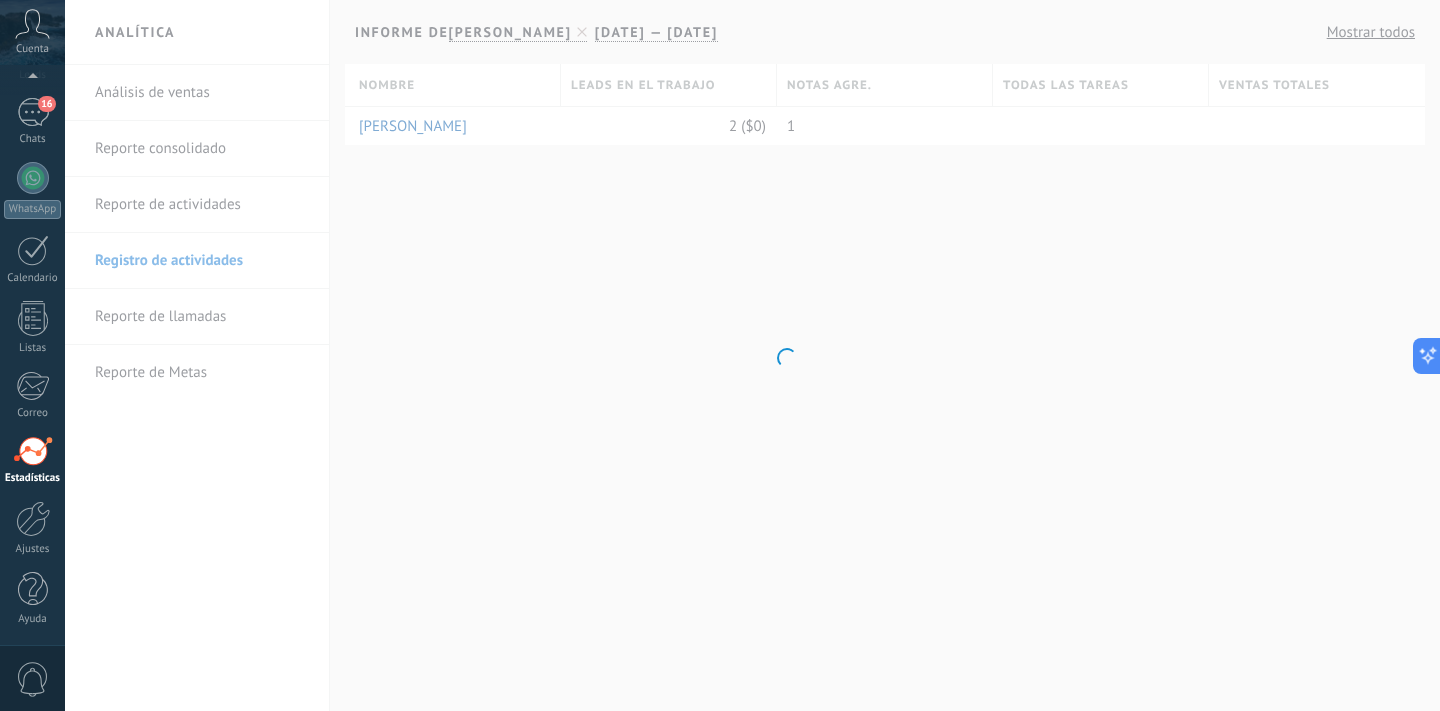 scroll, scrollTop: 123, scrollLeft: 0, axis: vertical 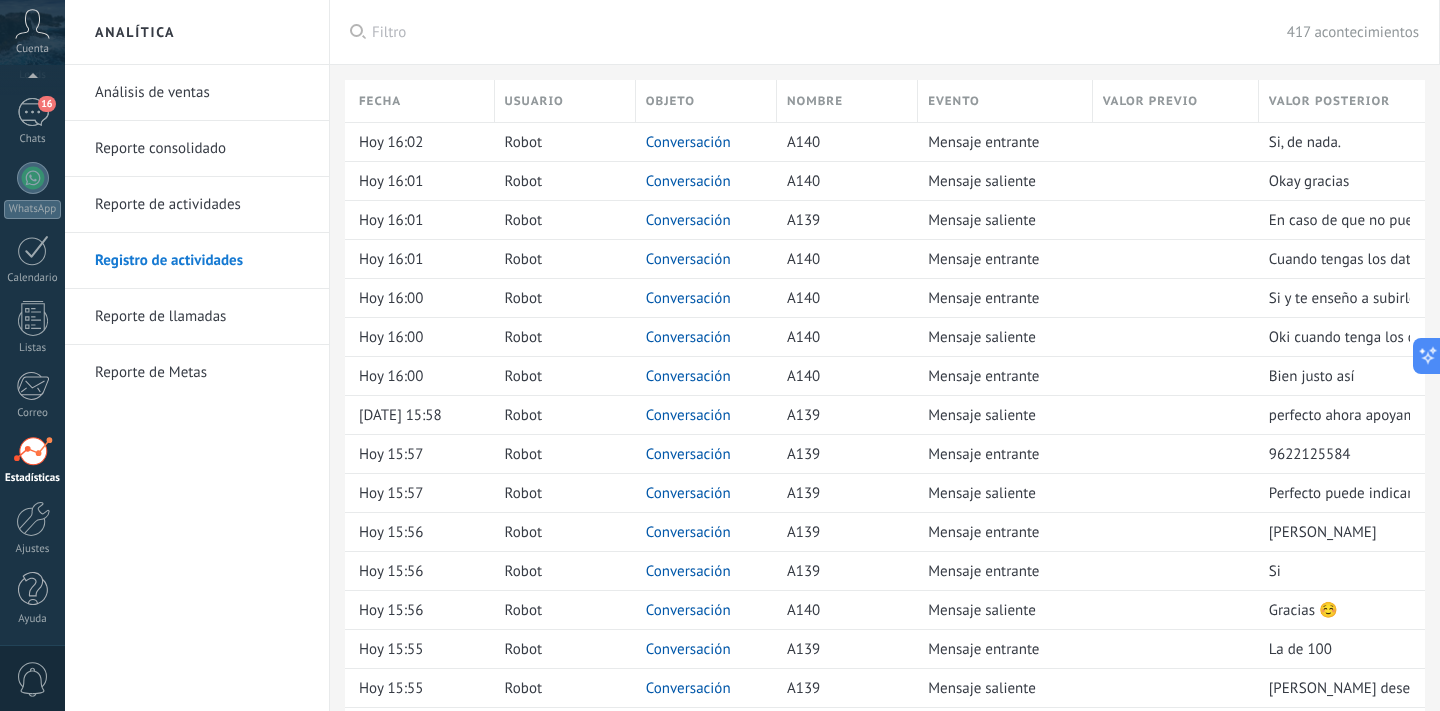 click on "Reporte de llamadas" at bounding box center [202, 317] 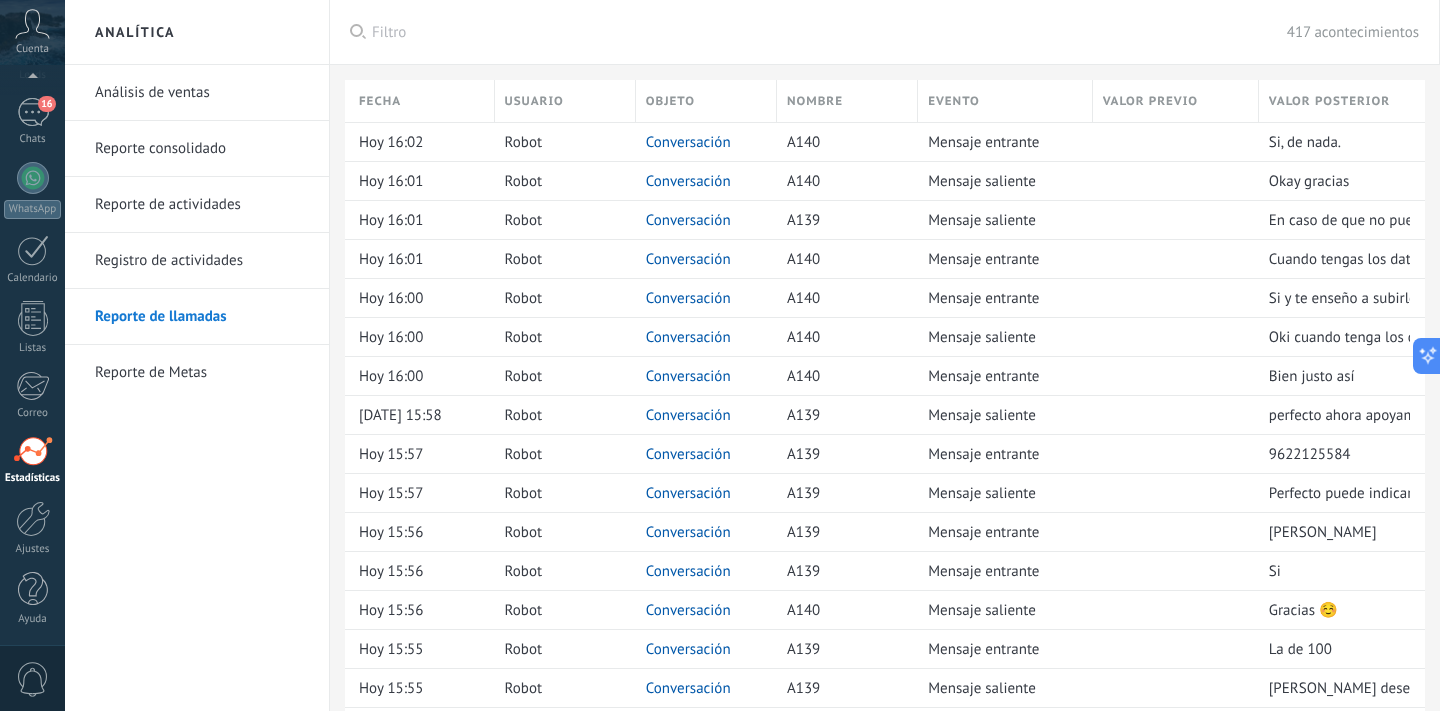 scroll, scrollTop: 123, scrollLeft: 0, axis: vertical 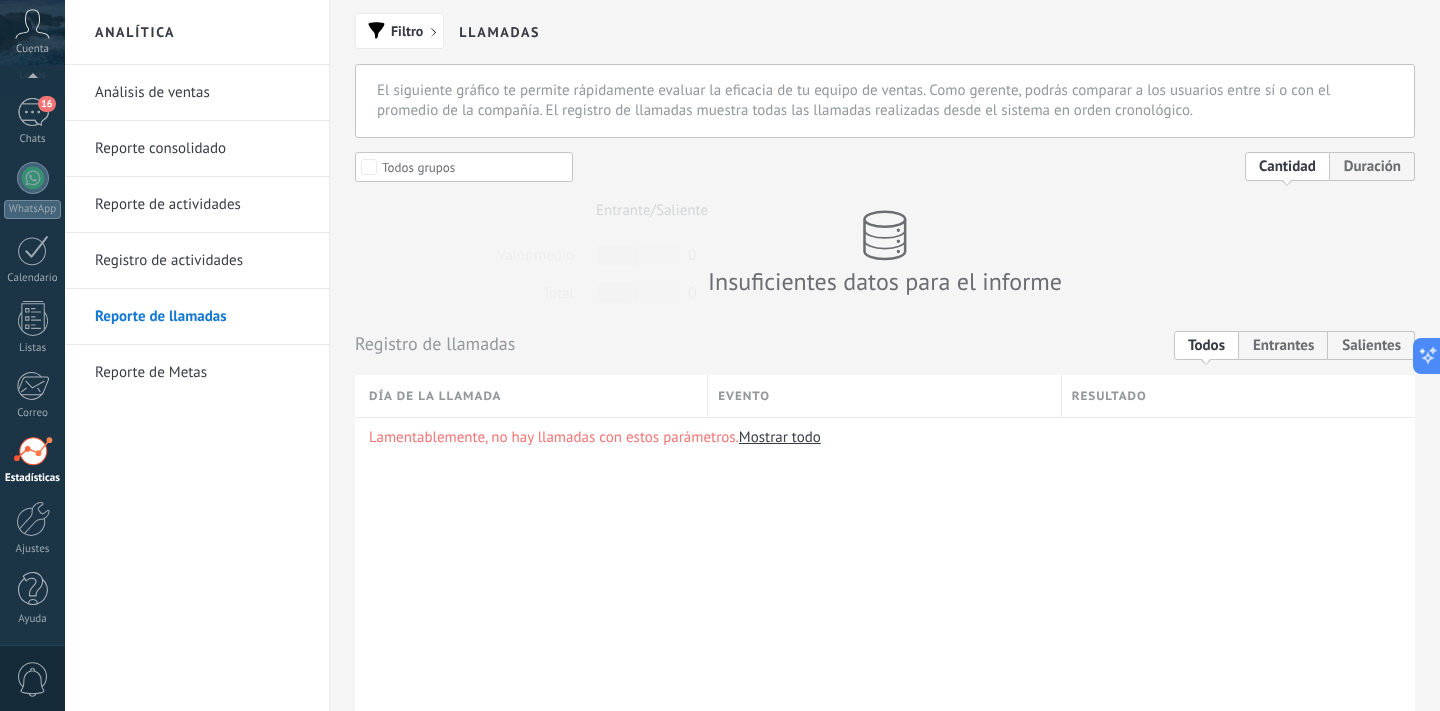 click on "Reporte de Metas" at bounding box center (202, 373) 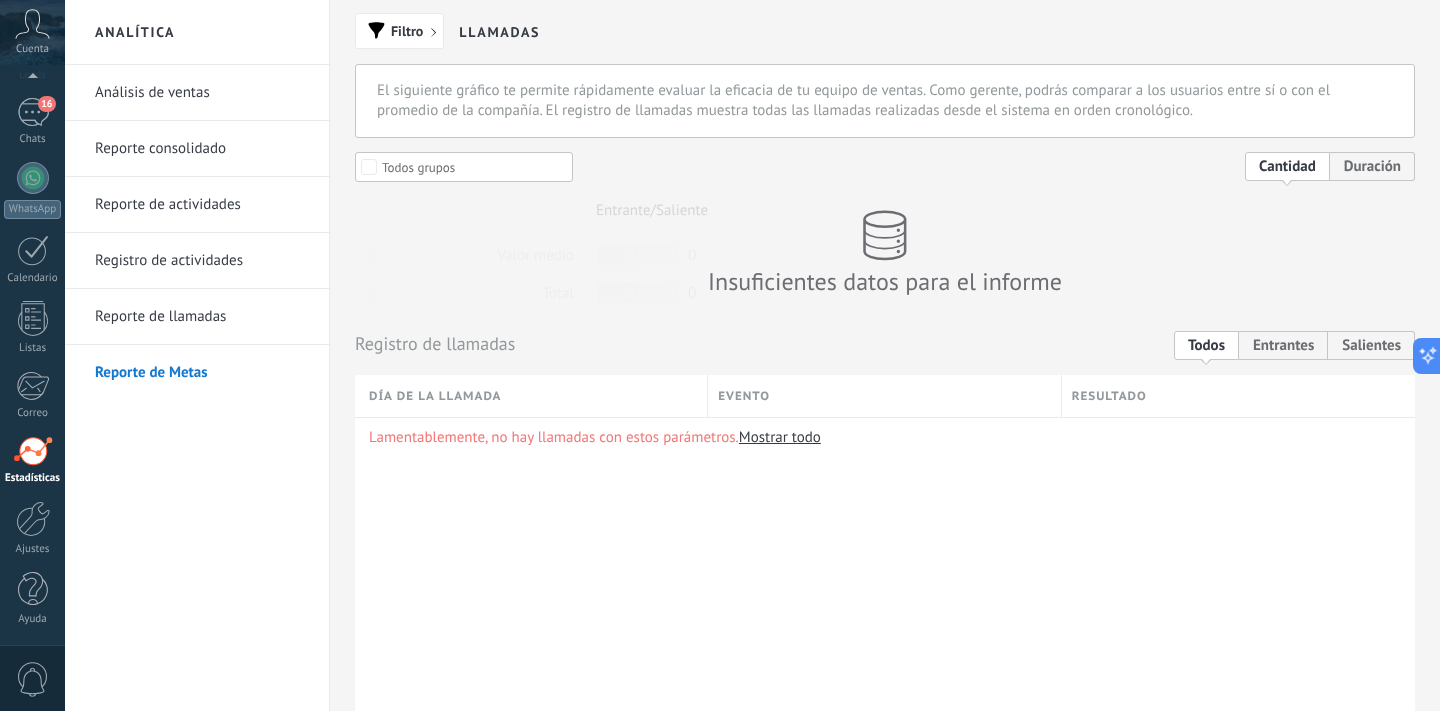 scroll, scrollTop: 123, scrollLeft: 0, axis: vertical 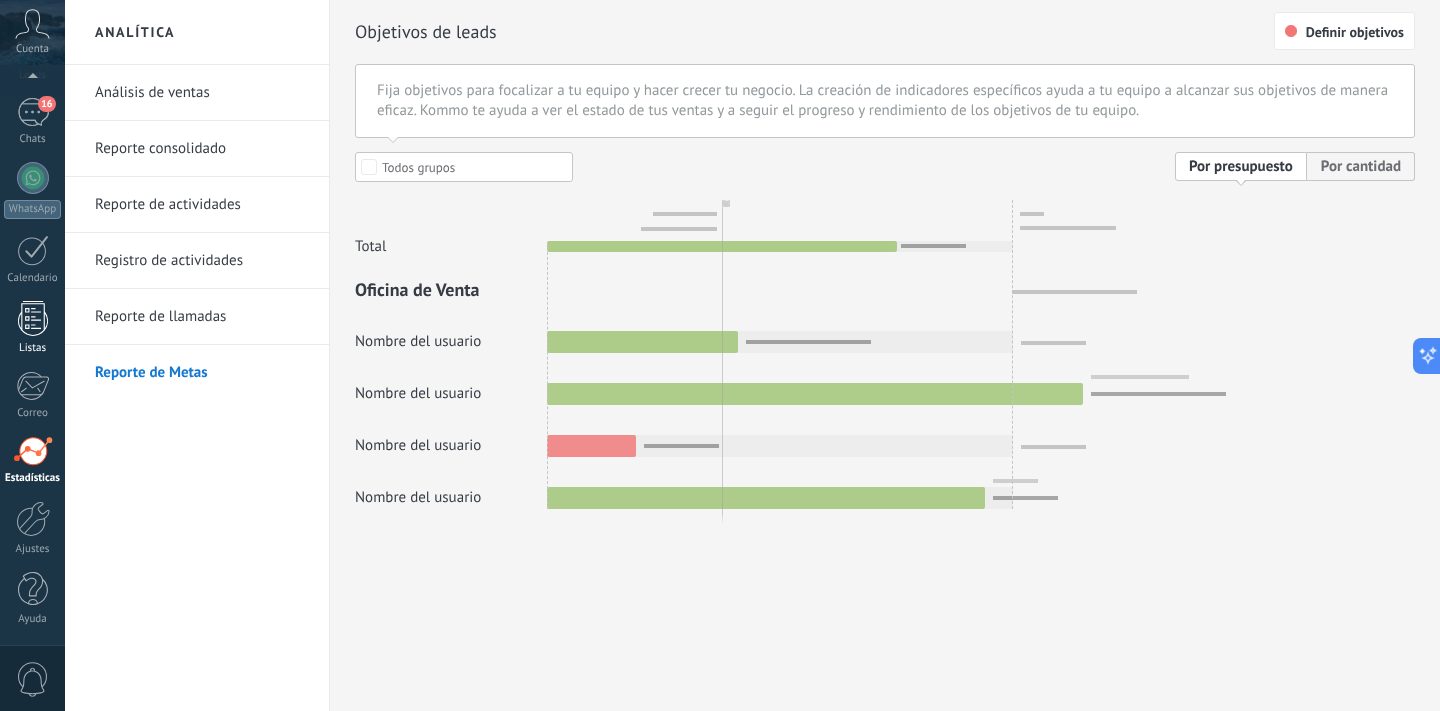 click at bounding box center (33, 318) 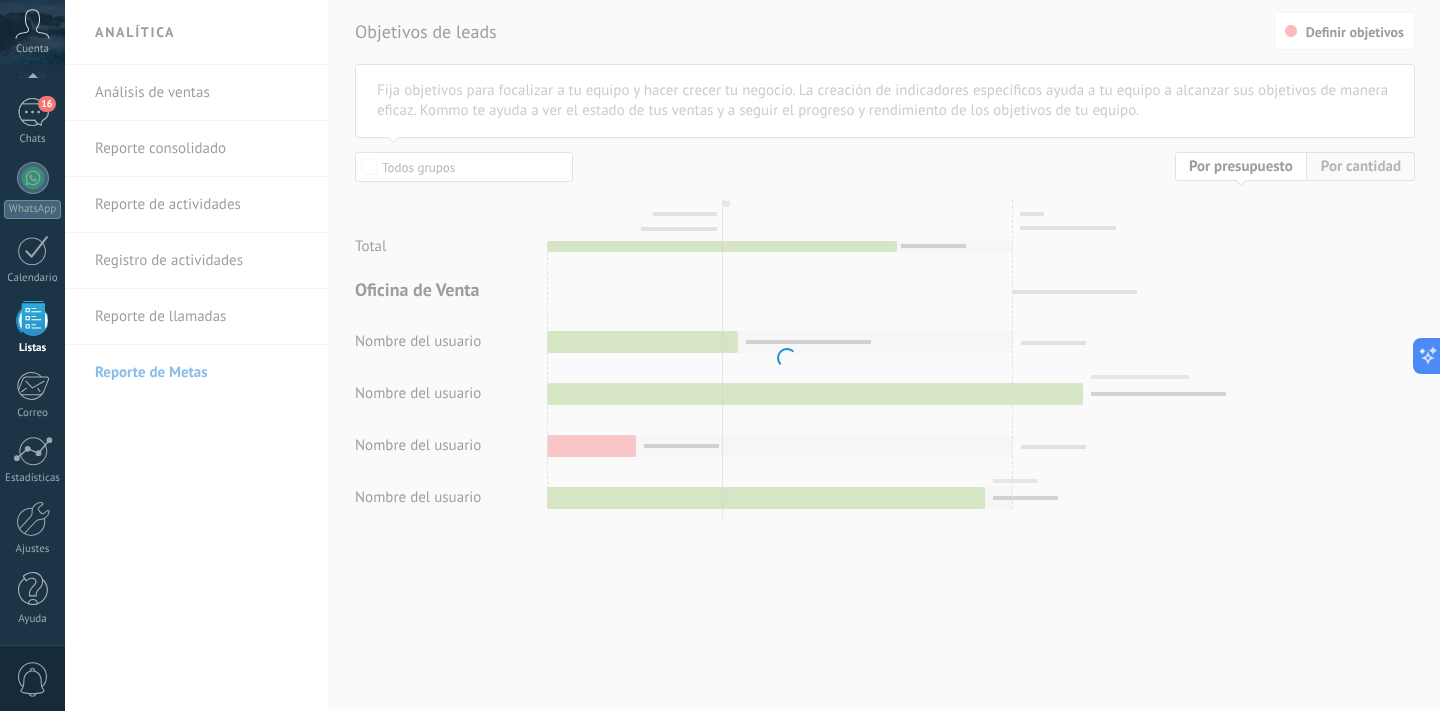 scroll, scrollTop: 123, scrollLeft: 0, axis: vertical 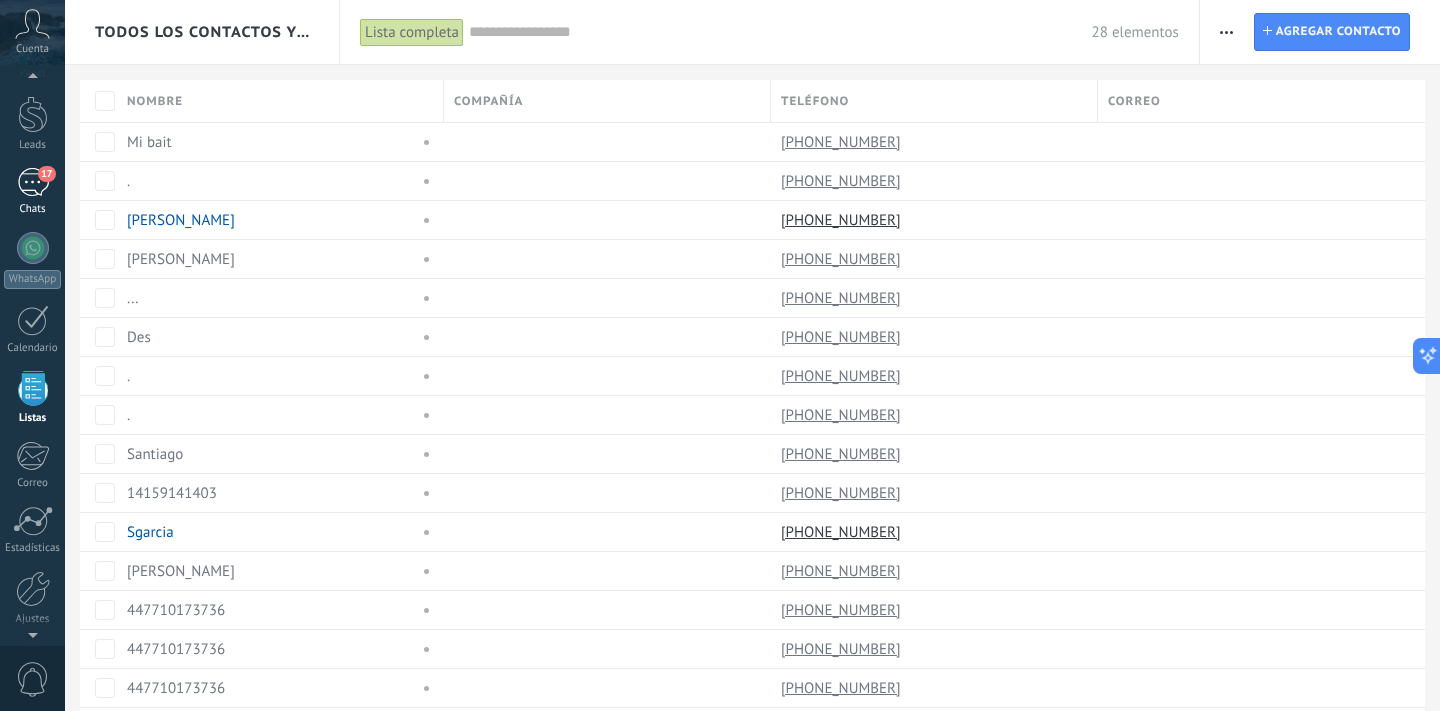 click on "17" at bounding box center (33, 182) 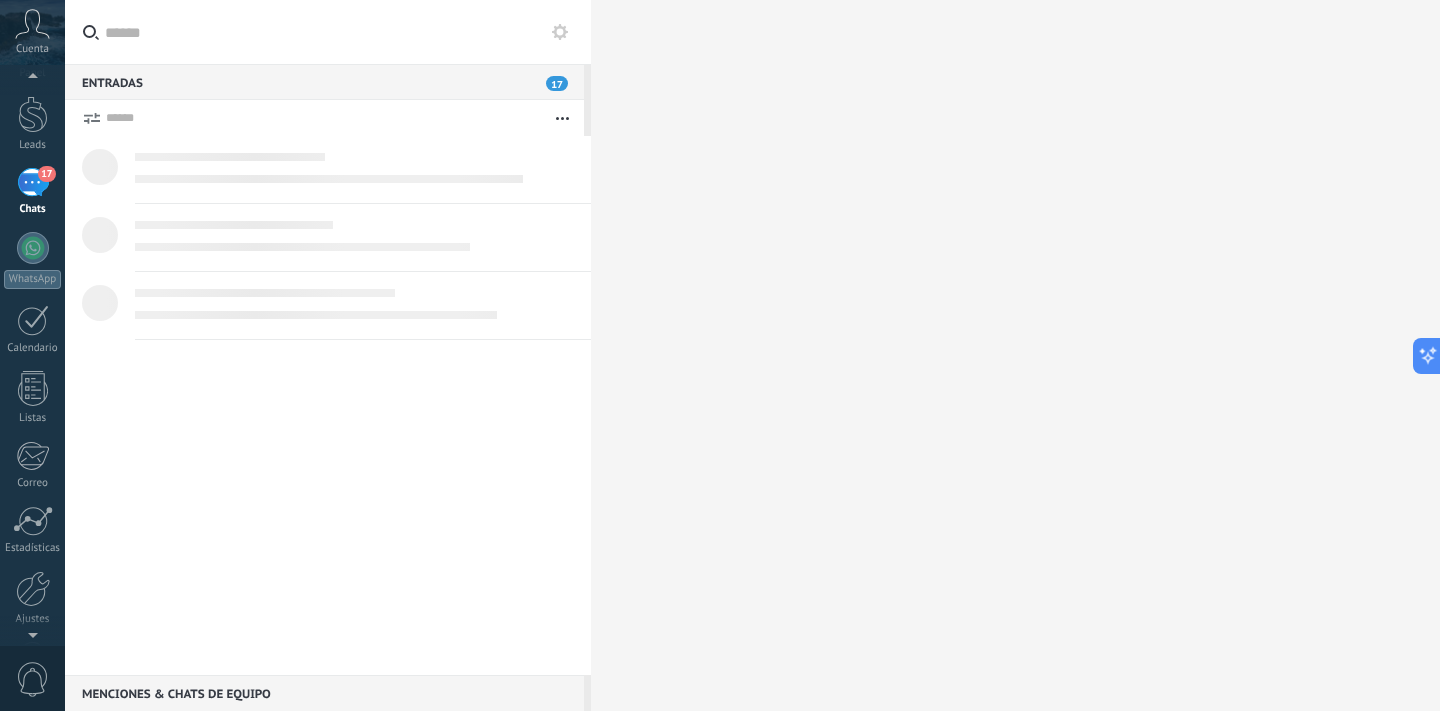scroll, scrollTop: 0, scrollLeft: 0, axis: both 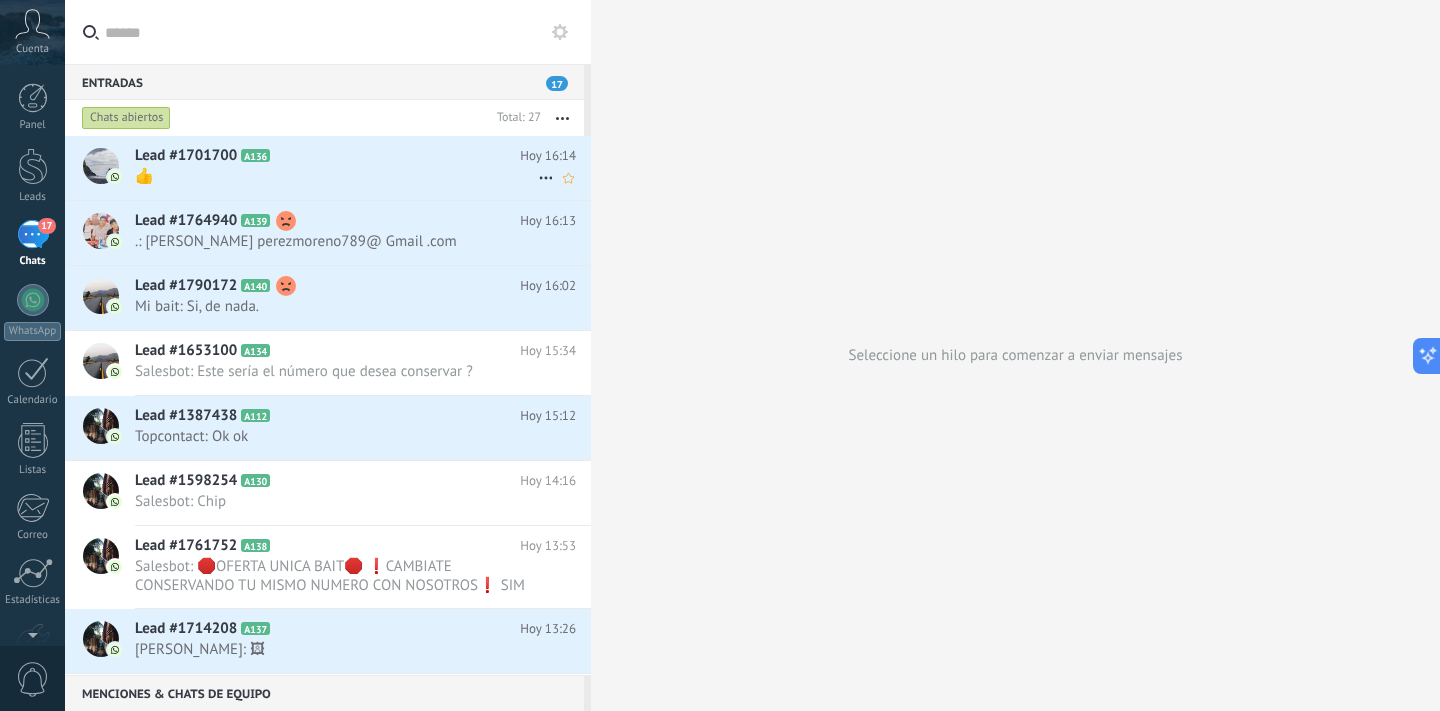 click on "👍" at bounding box center [336, 176] 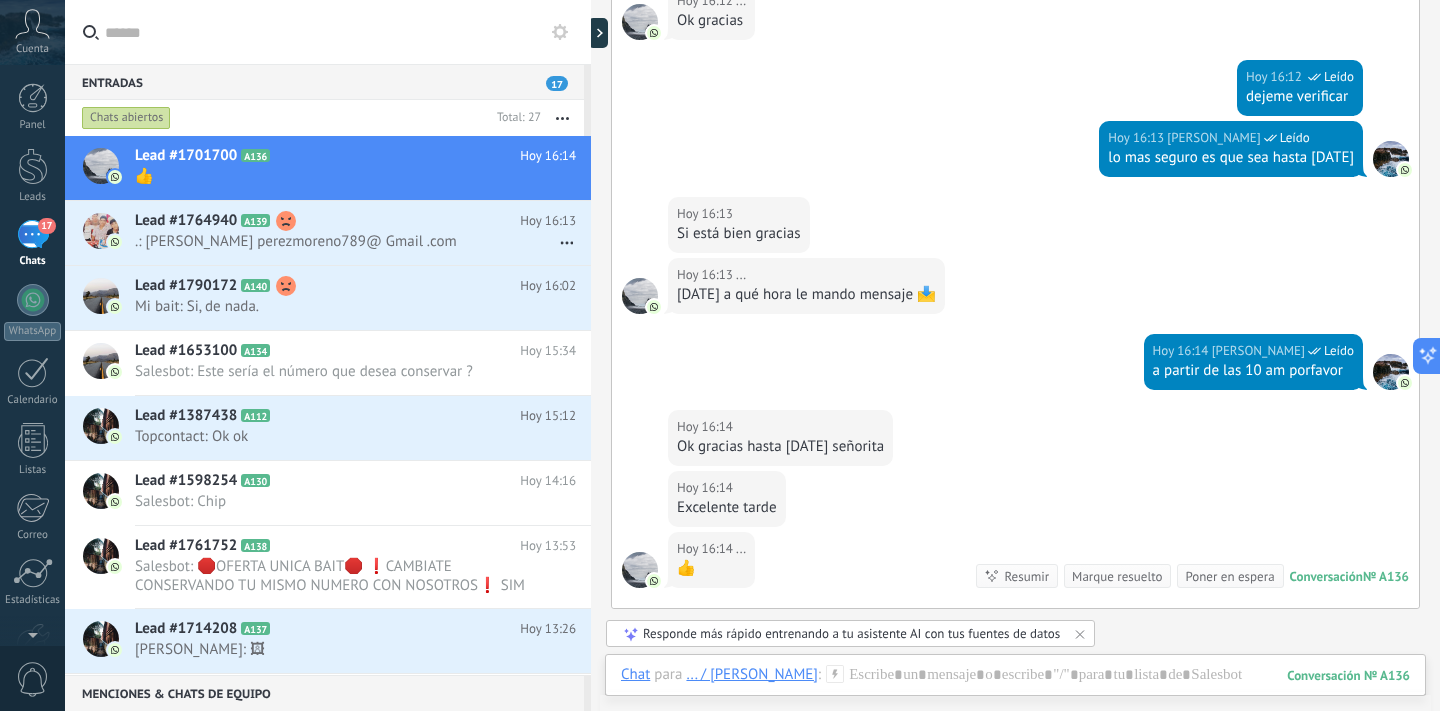 scroll, scrollTop: 243, scrollLeft: 0, axis: vertical 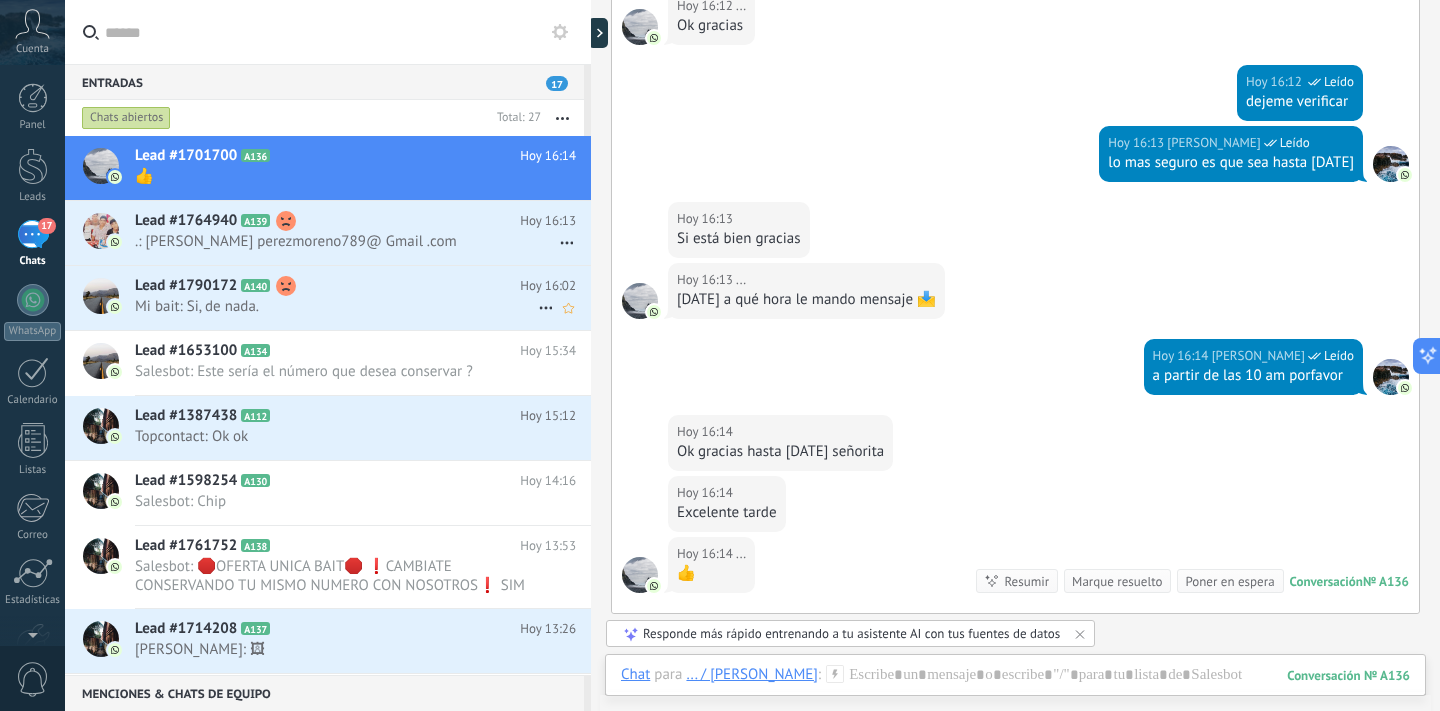 click on "Mi bait: Si, de nada." at bounding box center [336, 306] 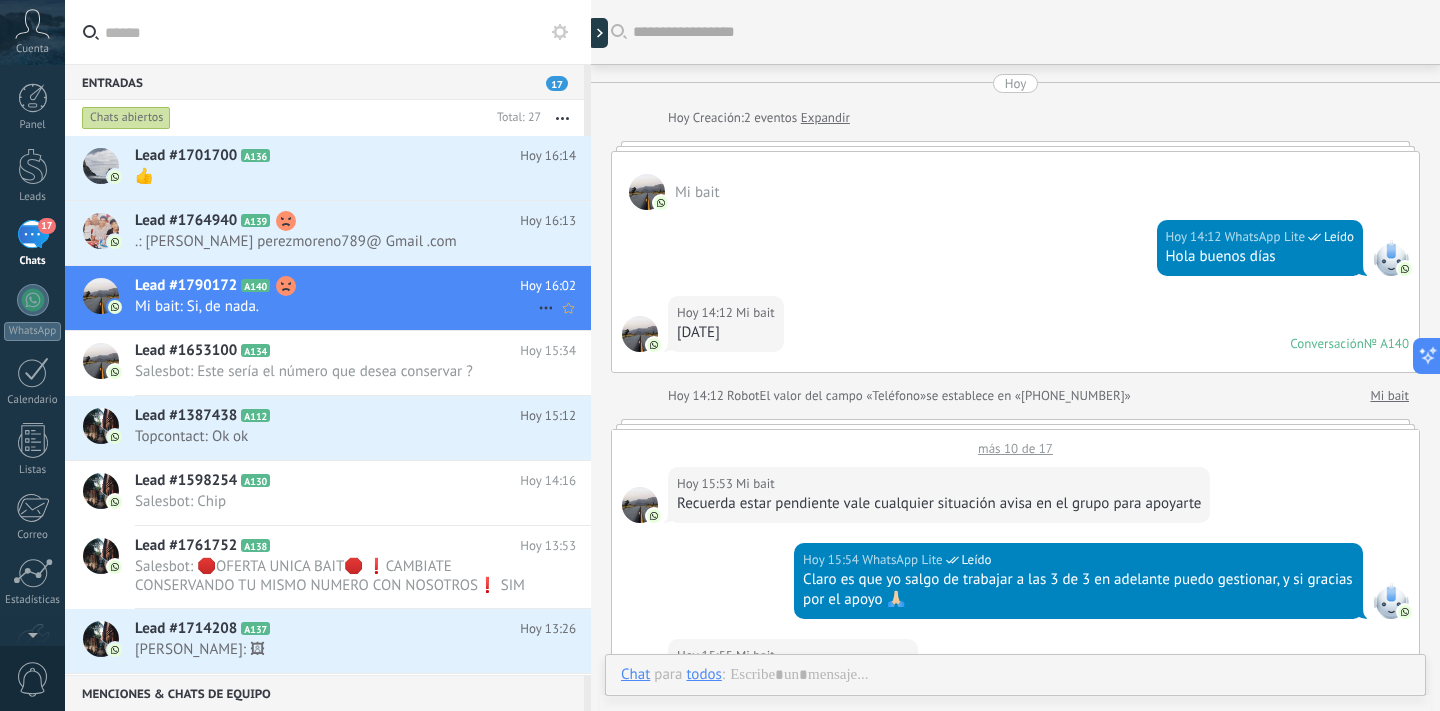 scroll, scrollTop: 859, scrollLeft: 0, axis: vertical 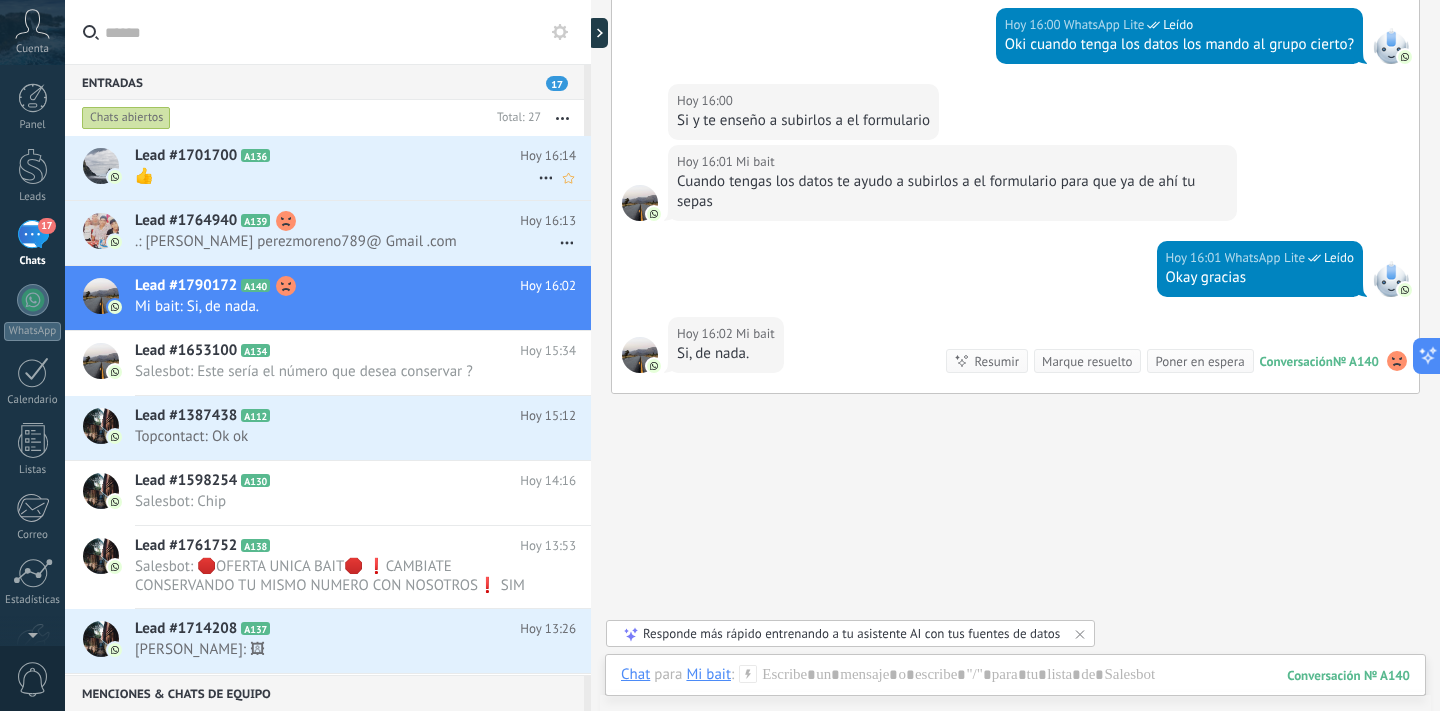 click on "👍" at bounding box center (336, 176) 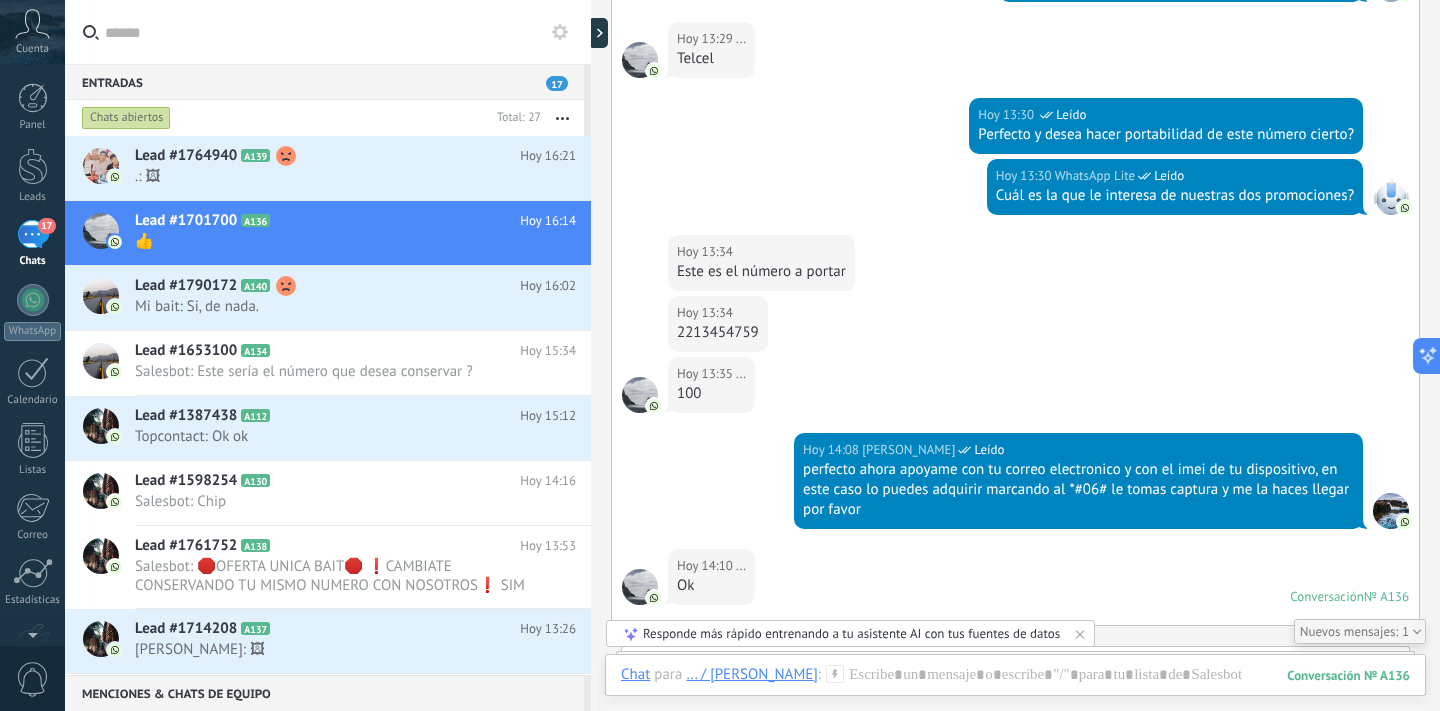 scroll, scrollTop: 702, scrollLeft: 0, axis: vertical 